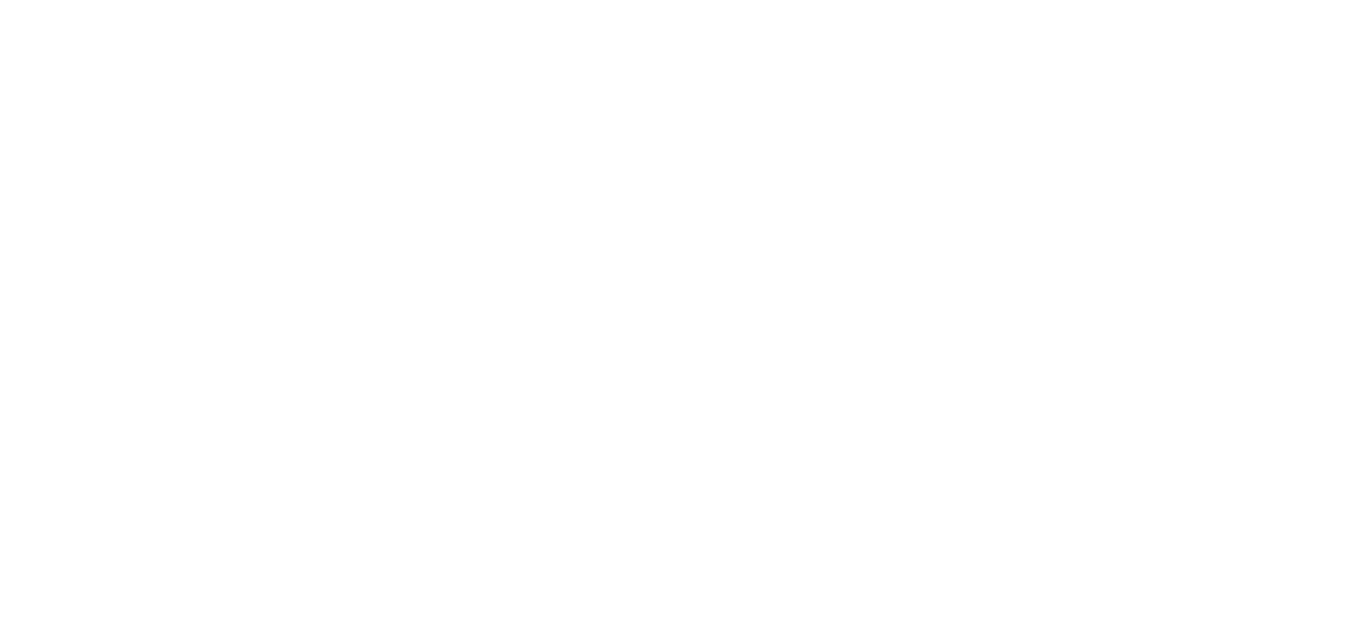 scroll, scrollTop: 0, scrollLeft: 0, axis: both 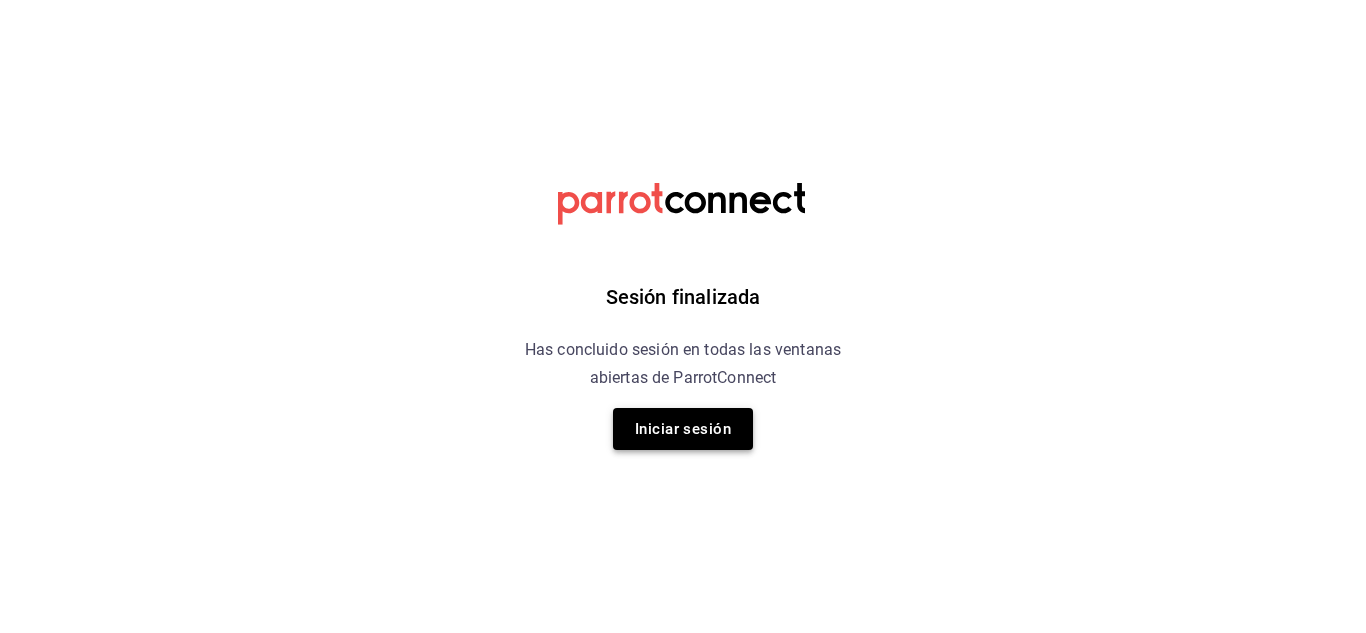 click on "Iniciar sesión" at bounding box center [683, 429] 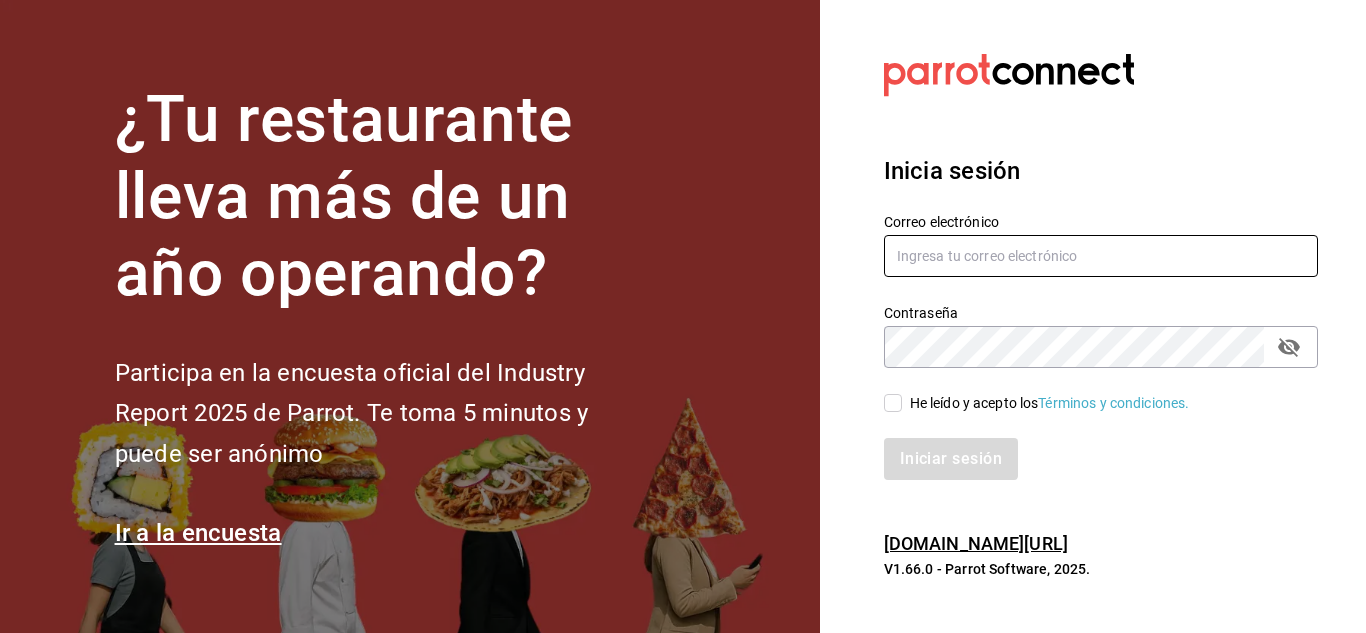 click at bounding box center (1101, 256) 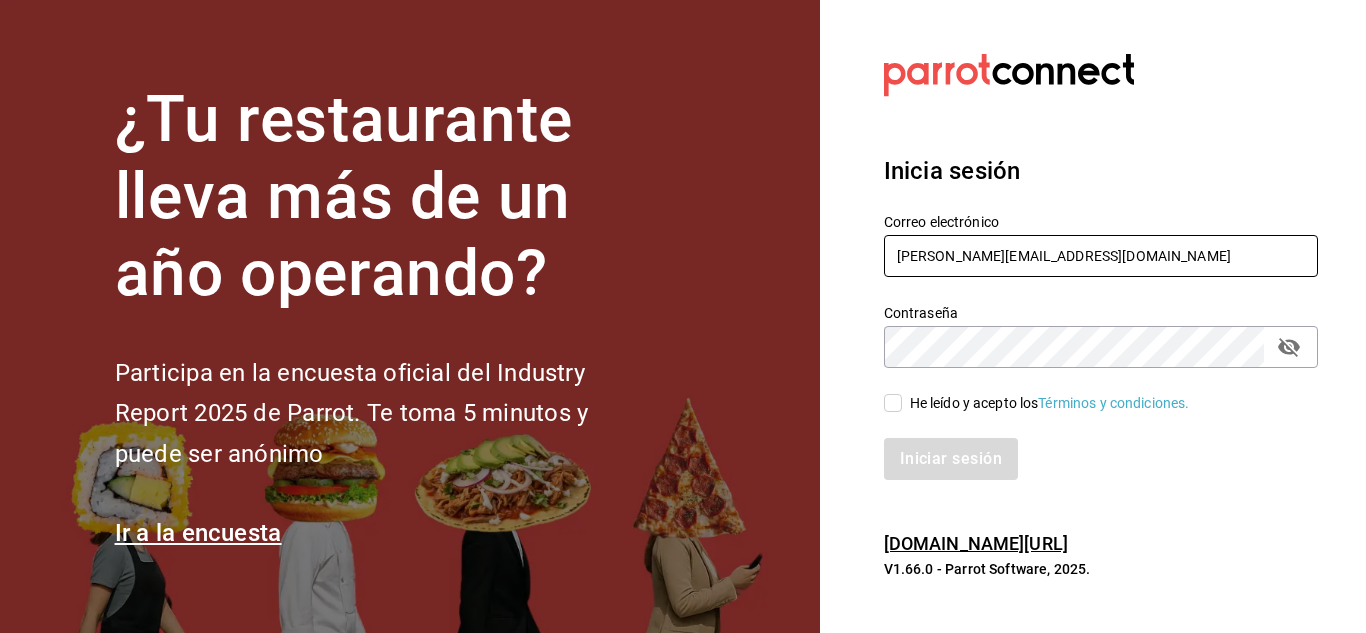 type on "[PERSON_NAME][EMAIL_ADDRESS][DOMAIN_NAME]" 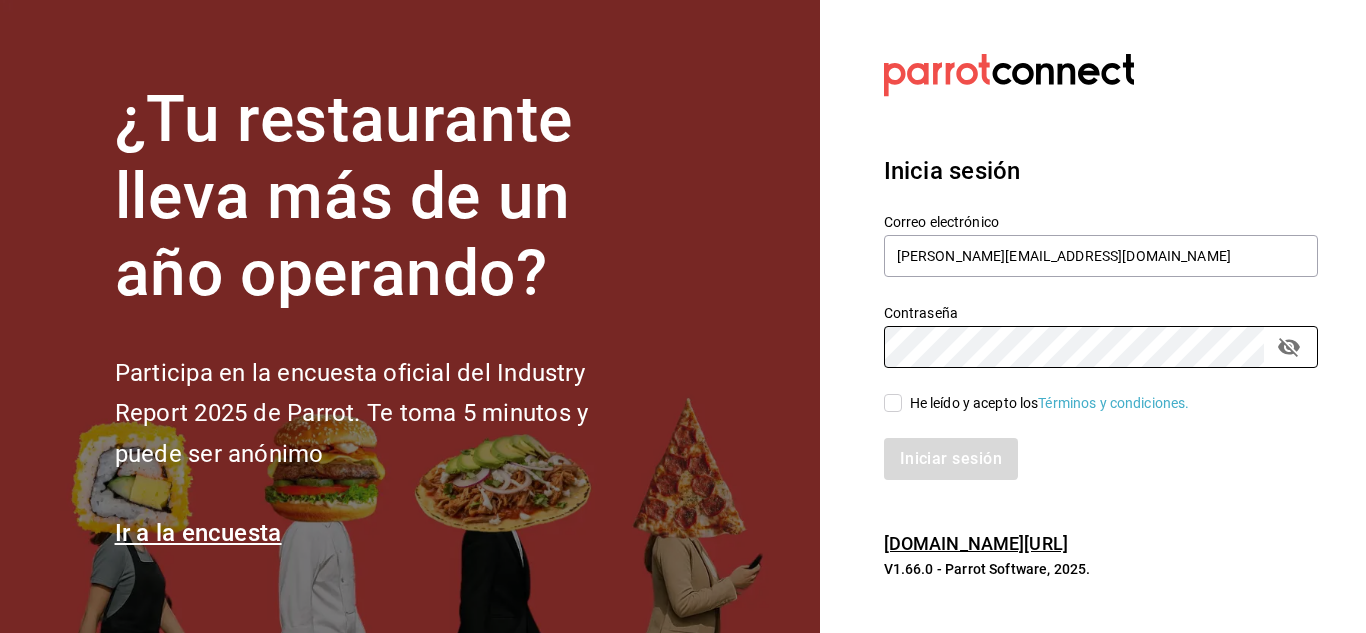 click on "He leído y acepto los  Términos y condiciones." at bounding box center [893, 403] 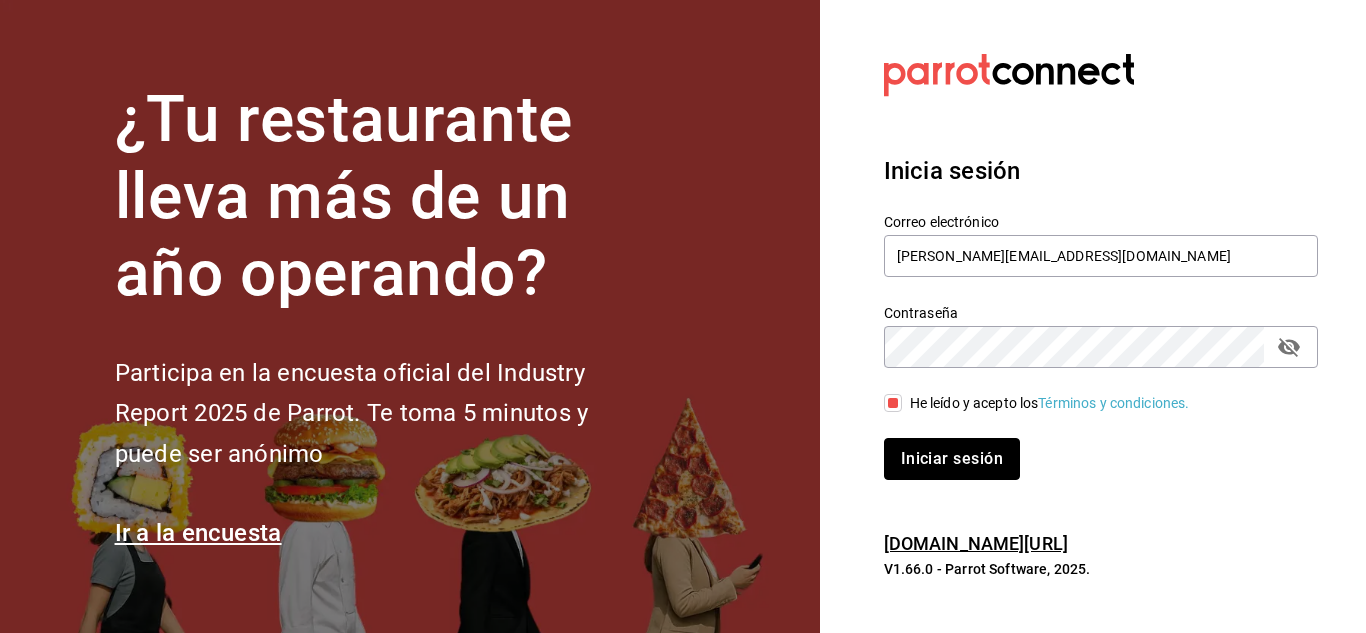 click on "Iniciar sesión" at bounding box center (952, 459) 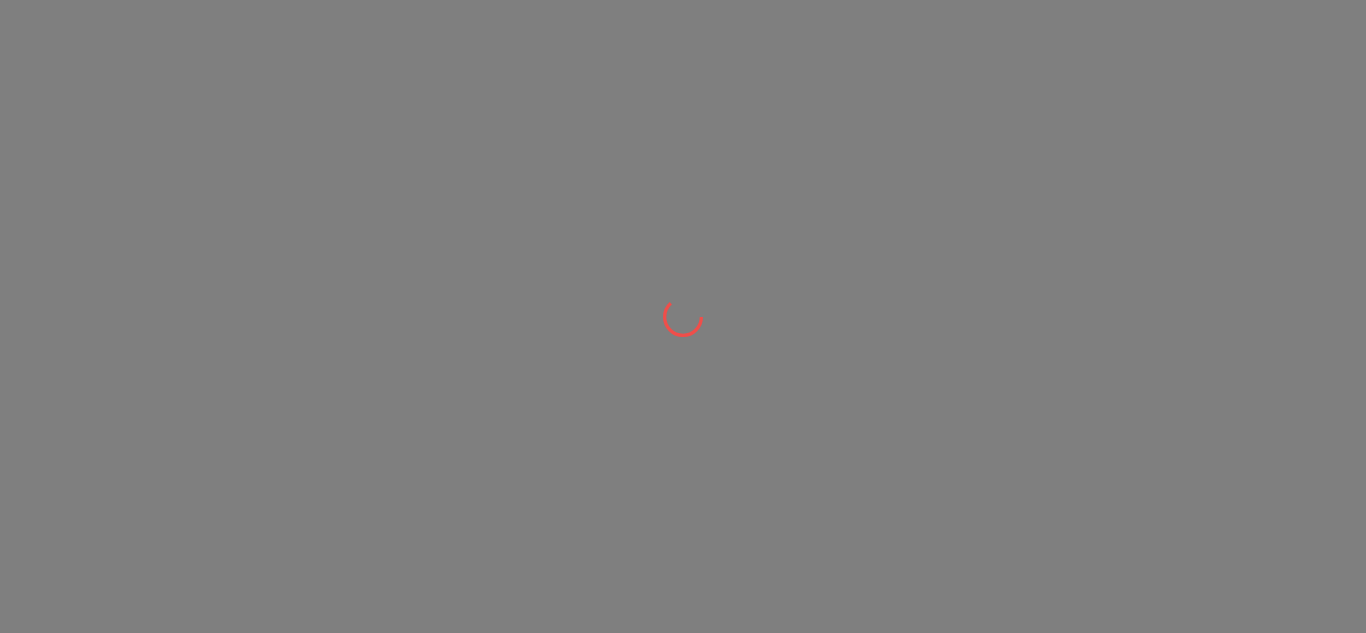 scroll, scrollTop: 0, scrollLeft: 0, axis: both 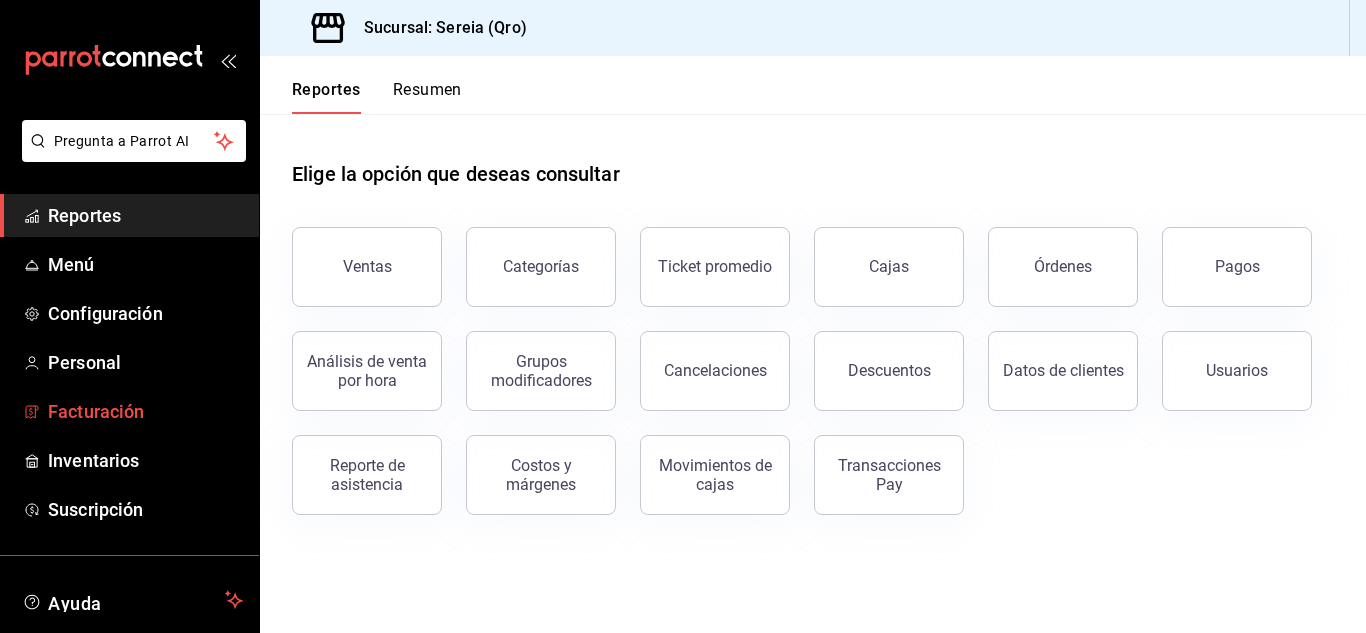 click on "Facturación" at bounding box center [145, 411] 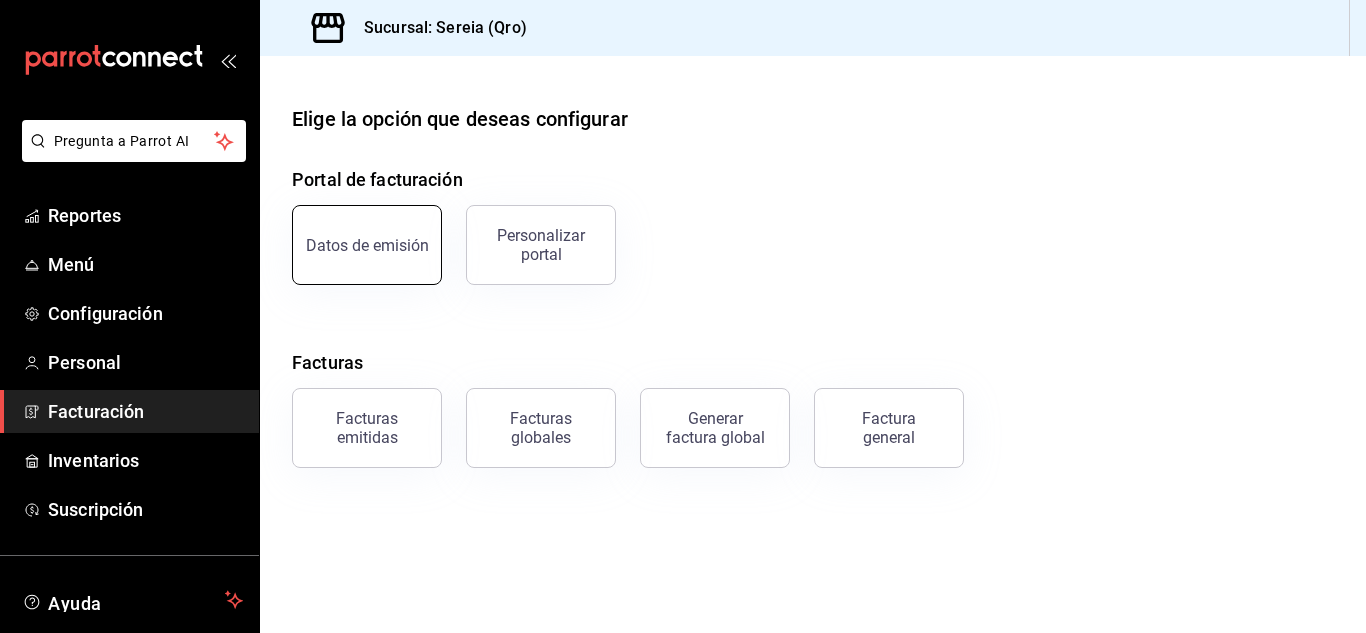 click on "Datos de emisión" at bounding box center [367, 245] 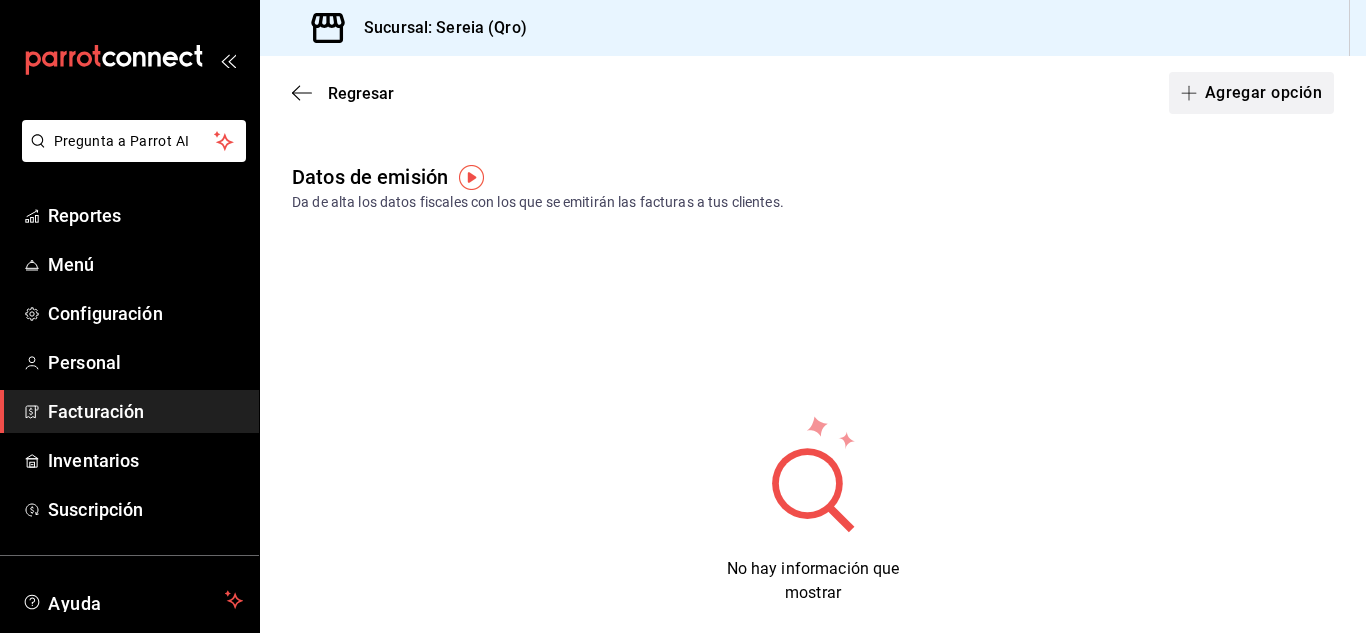 click on "Agregar opción" at bounding box center [1251, 93] 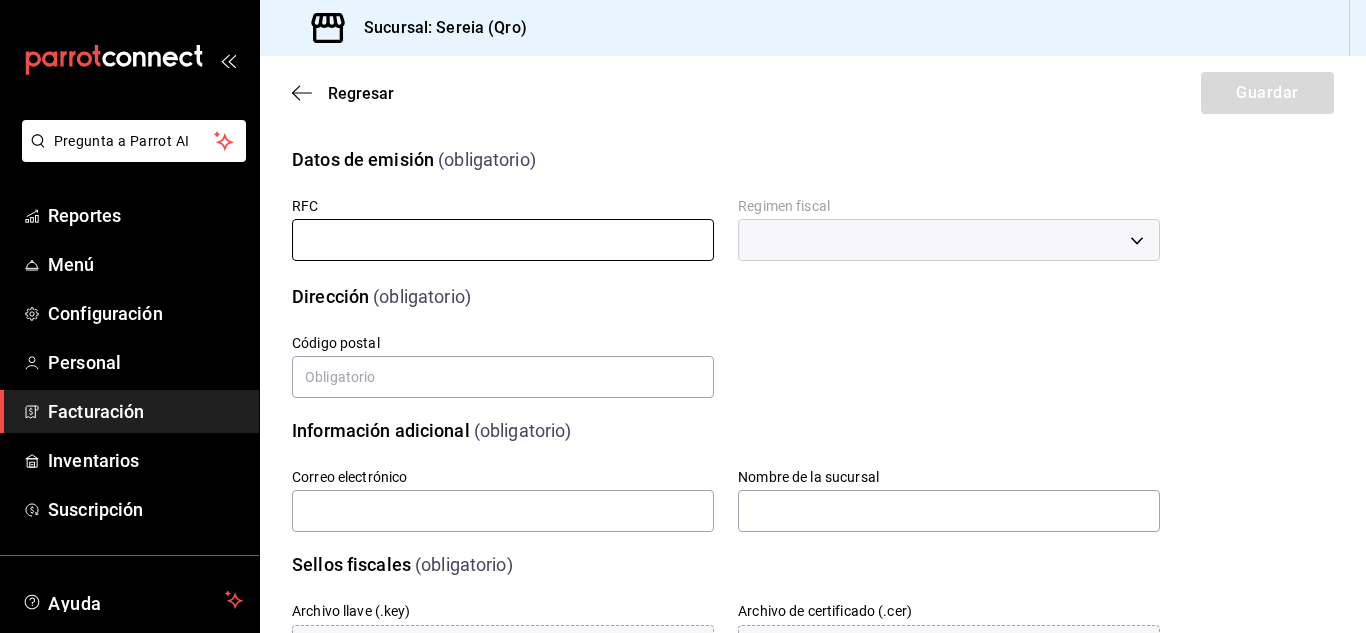 click at bounding box center [503, 240] 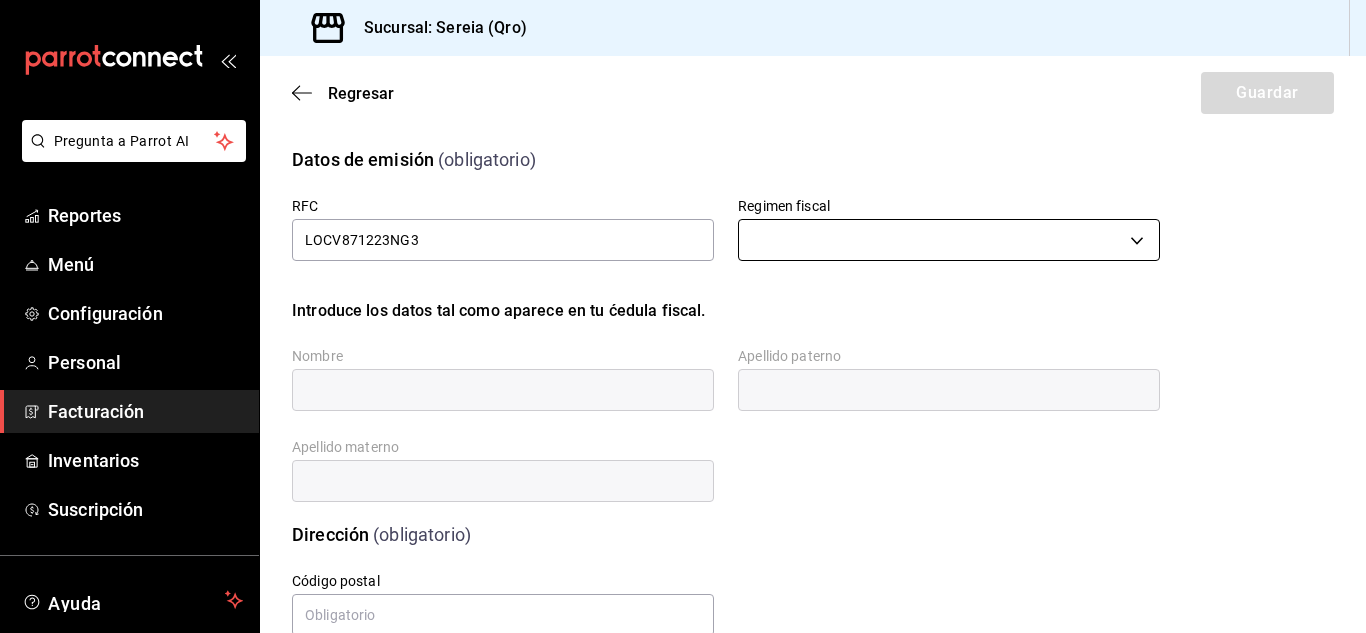 click on "Pregunta a Parrot AI Reportes   Menú   Configuración   Personal   Facturación   Inventarios   Suscripción   Ayuda Recomienda Parrot   [PERSON_NAME] nueva función   Sucursal: Sereia (Qro) Regresar Guardar Datos de emisión (obligatorio) RFC LOCV871223NG3 Regimen fiscal ​ Introduce los datos tal como aparece en tu ćedula fiscal. Nombre Apellido paterno Apellido materno Dirección (obligatorio) Calle # exterior # interior Código postal Estado Elige una opción 0 Municipio Elige una opción 0 Colonia Elige una opción 0 Información adicional (obligatorio) Correo electrónico Nombre de la sucursal Sellos fiscales (obligatorio) Archivo llave (.key) Elige un archivo Archivo de certificado (.cer) Elige un archivo Contraseña (Sellos) Asignar marcas Marcas GANA 1 MES GRATIS EN TU SUSCRIPCIÓN AQUÍ Ver video tutorial Ir a video Pregunta a Parrot AI Reportes   Menú   Configuración   Personal   Facturación   Inventarios   Suscripción   Ayuda Recomienda Parrot   [PERSON_NAME]" at bounding box center (683, 316) 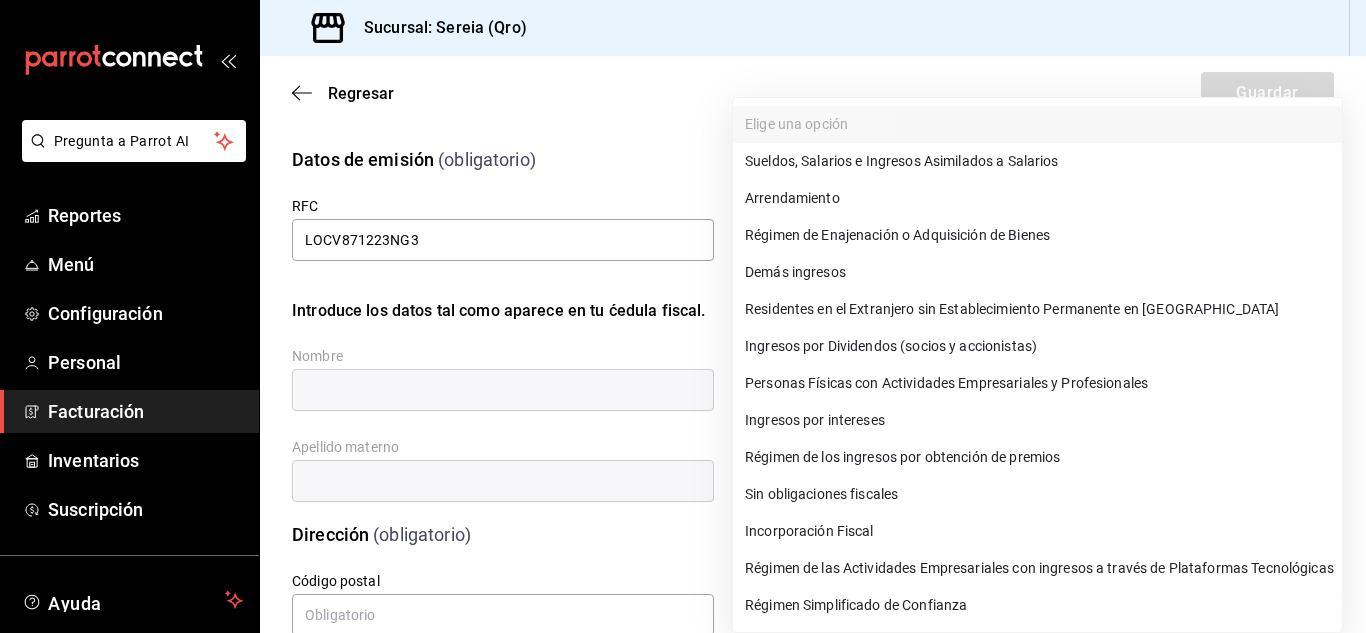click on "Personas Físicas con Actividades Empresariales y Profesionales" at bounding box center (1037, 383) 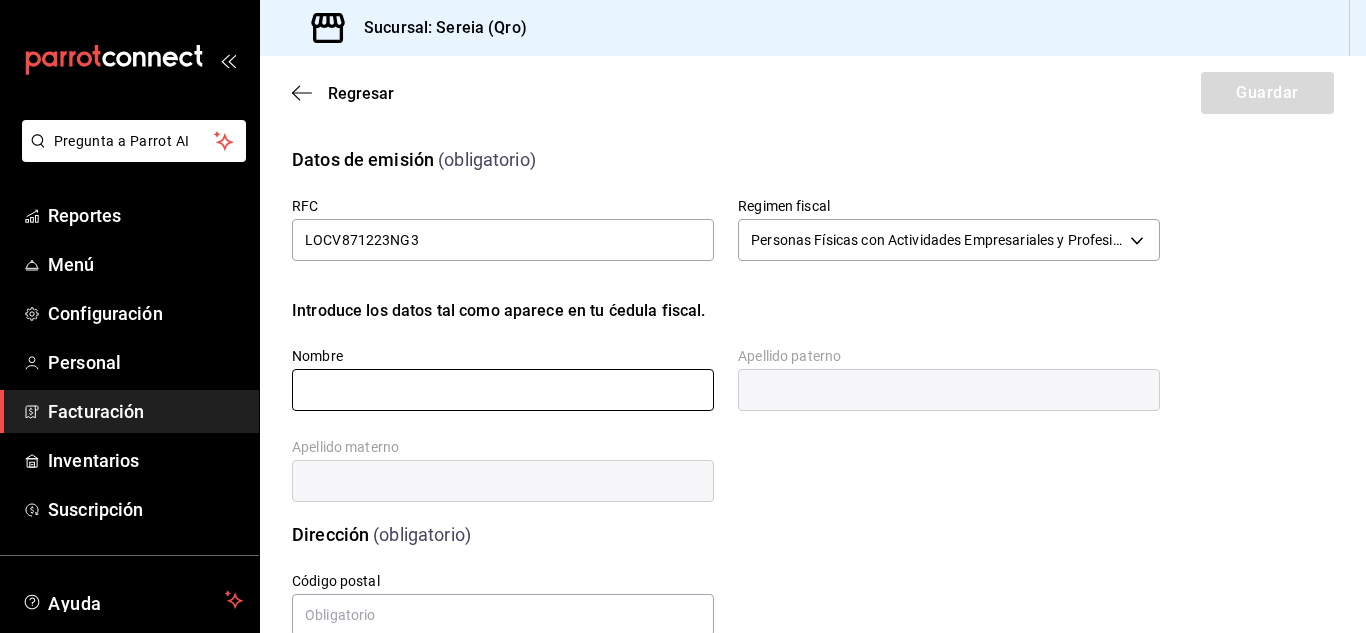 click at bounding box center (503, 390) 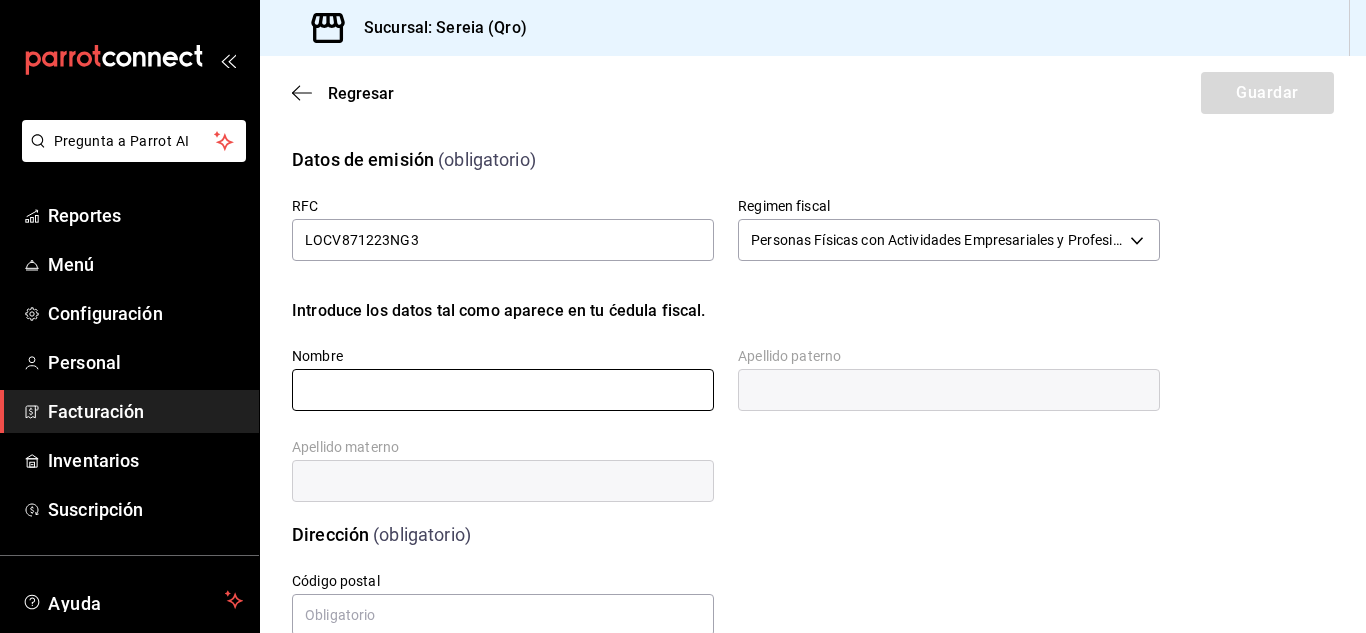 type on "[PERSON_NAME]" 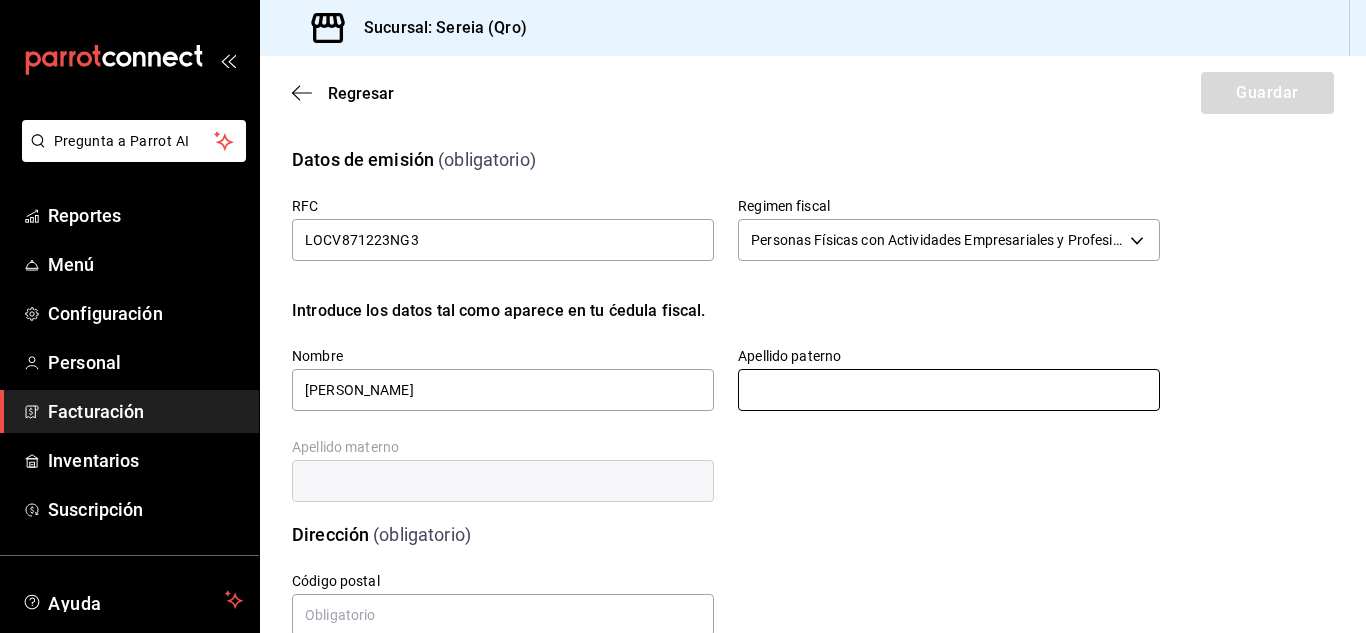 click at bounding box center [949, 390] 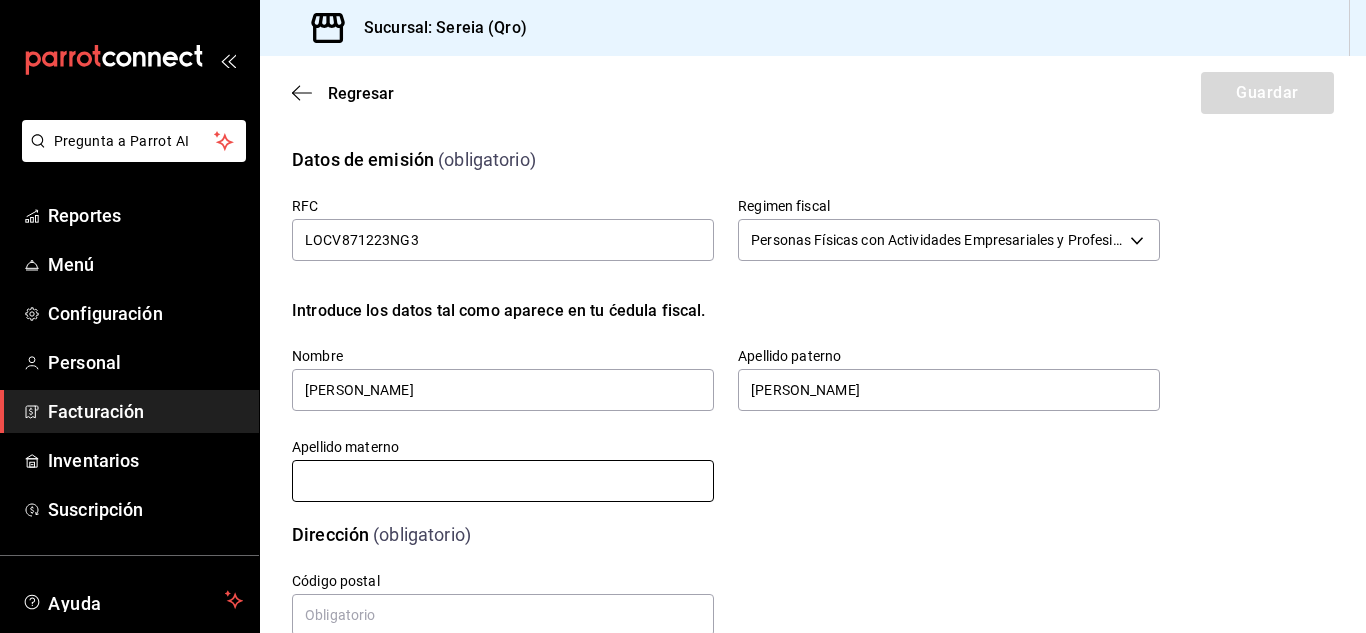 click at bounding box center [503, 481] 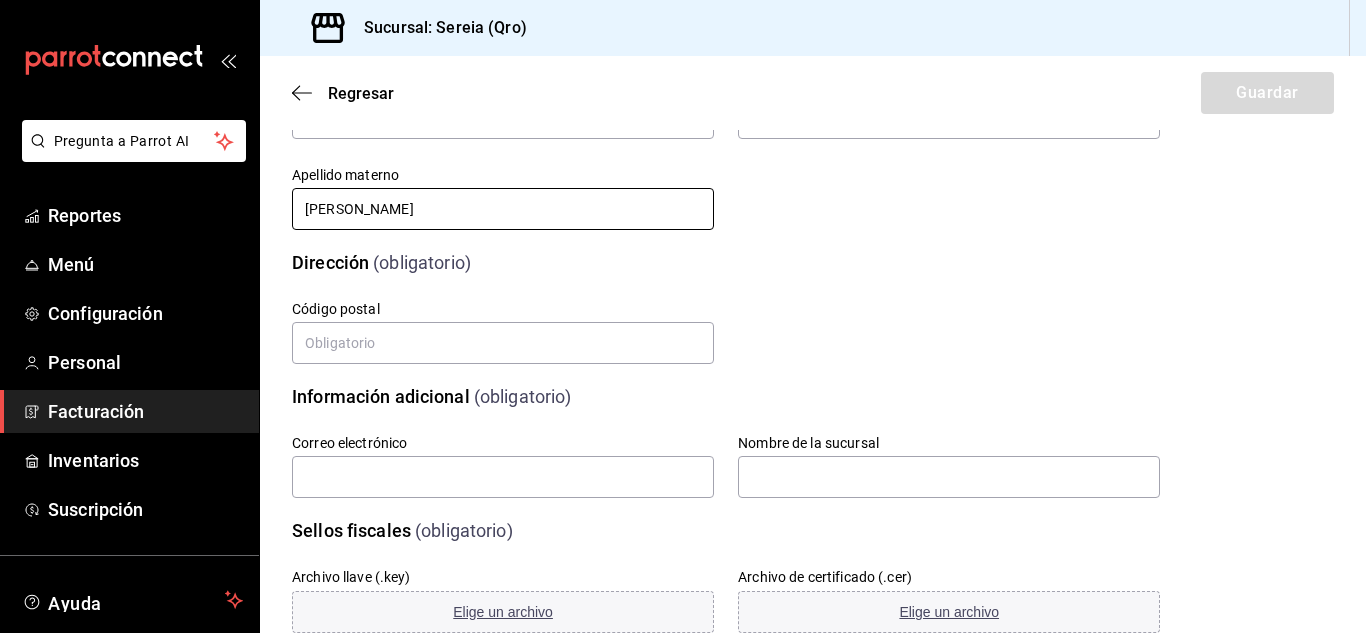 scroll, scrollTop: 300, scrollLeft: 0, axis: vertical 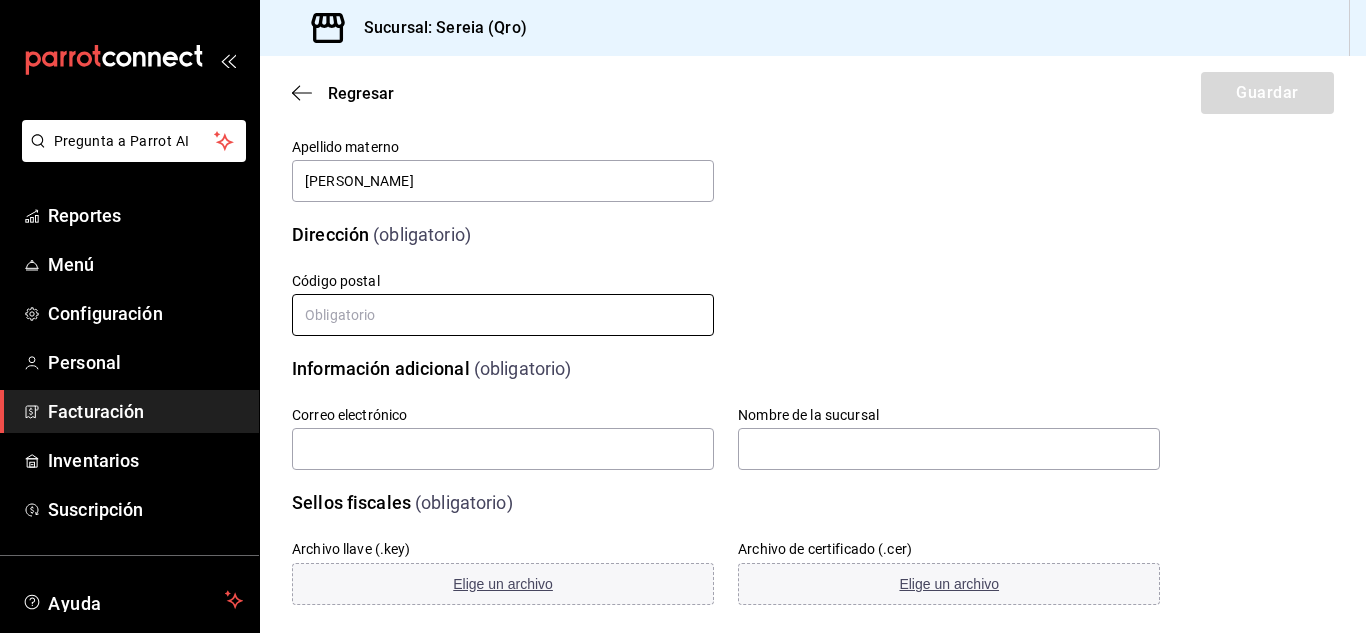 click at bounding box center [503, 315] 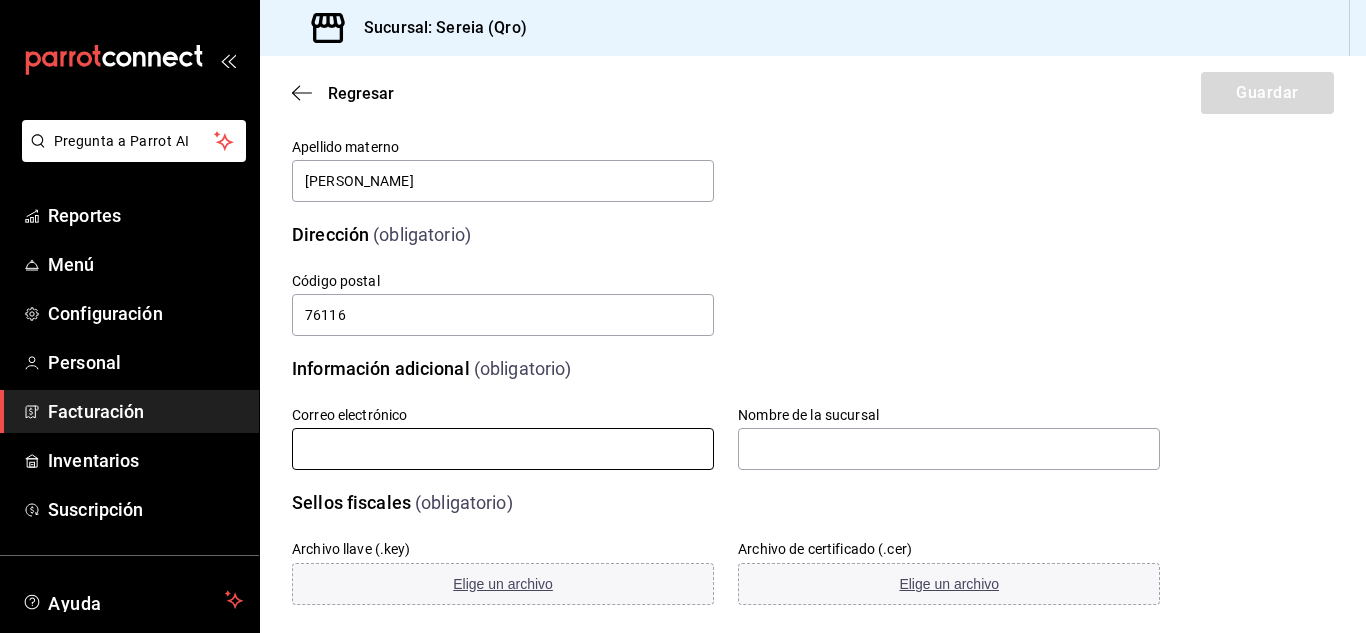 click at bounding box center [503, 449] 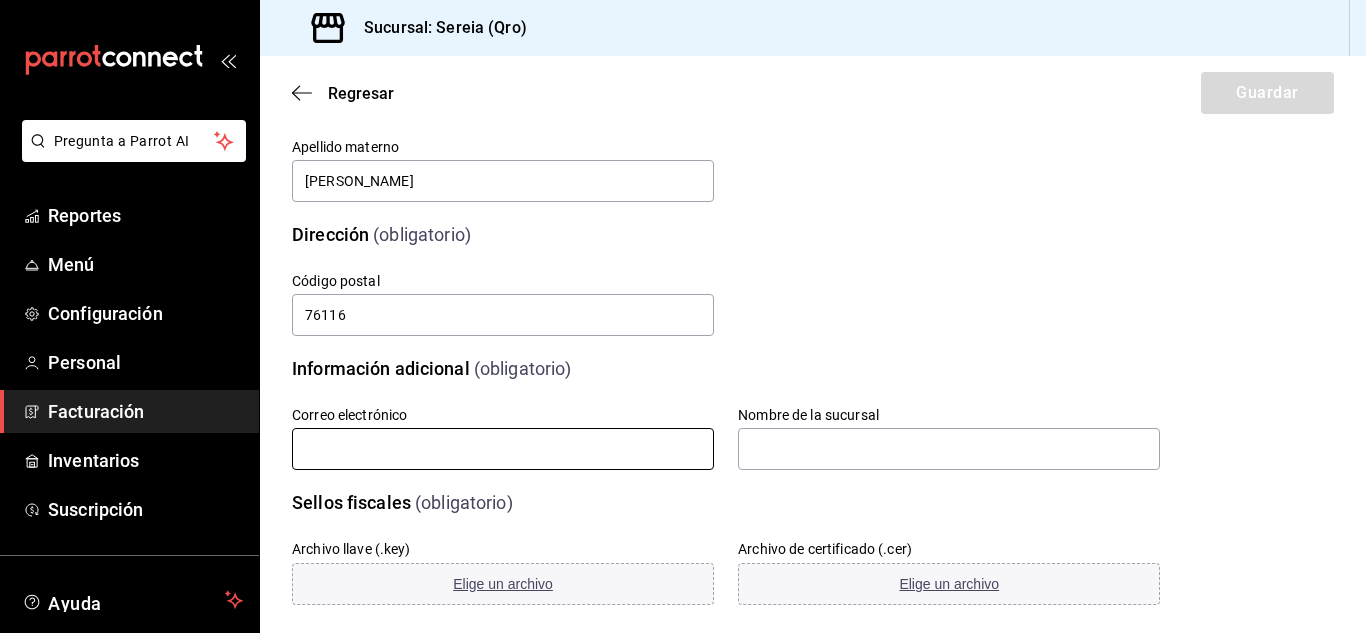 type on "[EMAIL_ADDRESS][DOMAIN_NAME]" 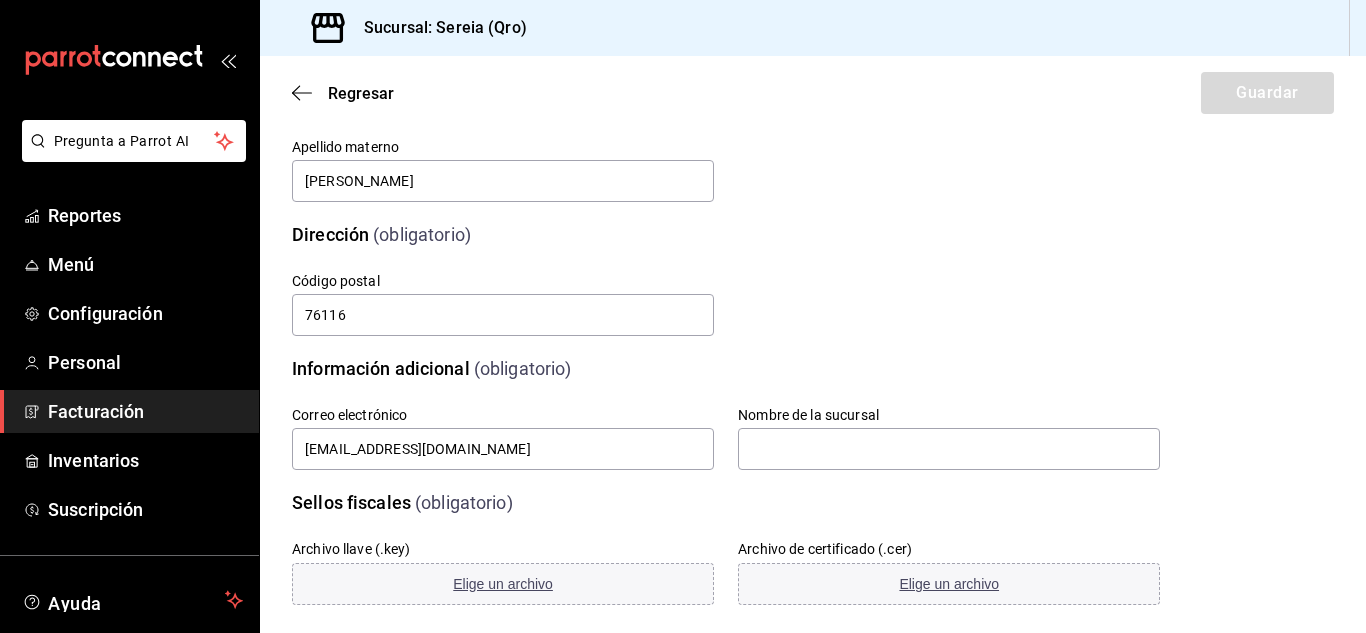 click on "Nombre de la sucursal" at bounding box center [949, 439] 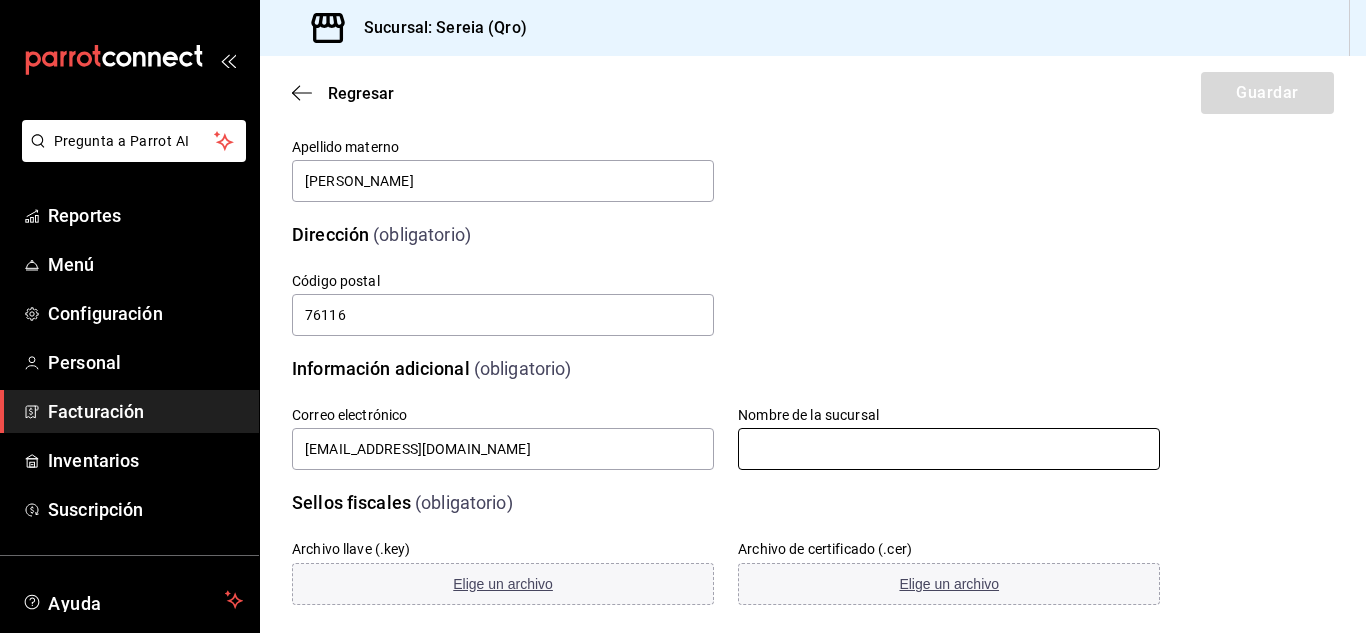 click at bounding box center [949, 449] 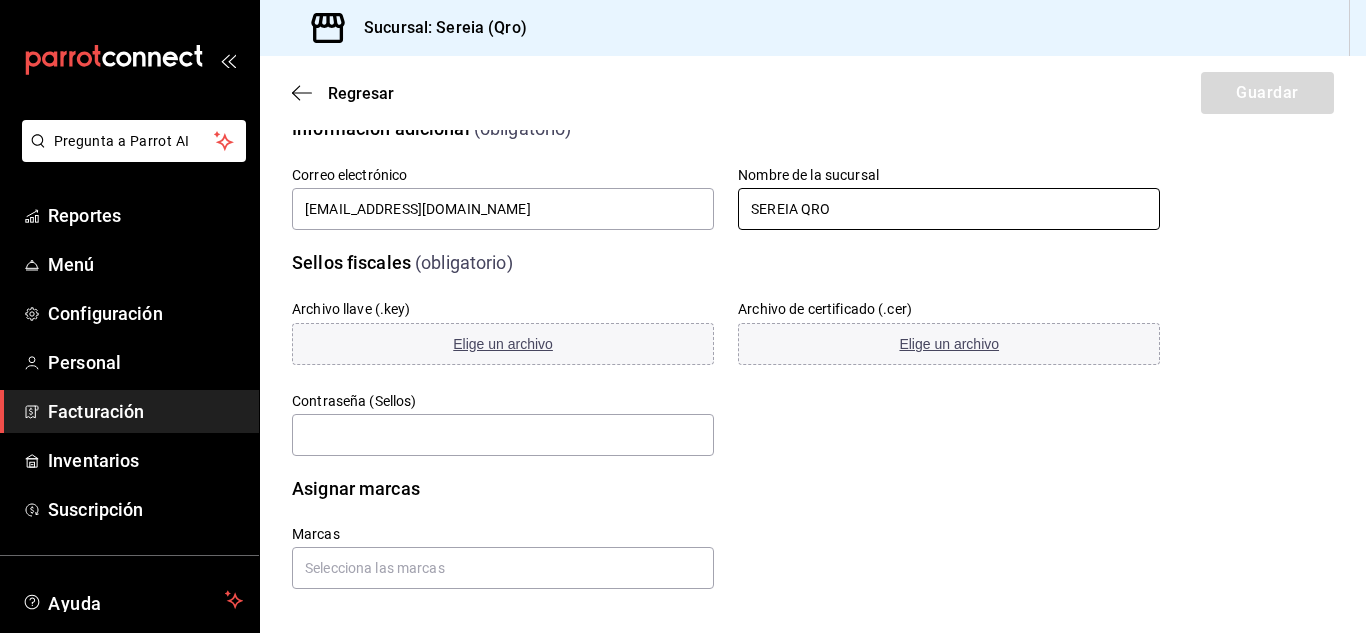 scroll, scrollTop: 545, scrollLeft: 0, axis: vertical 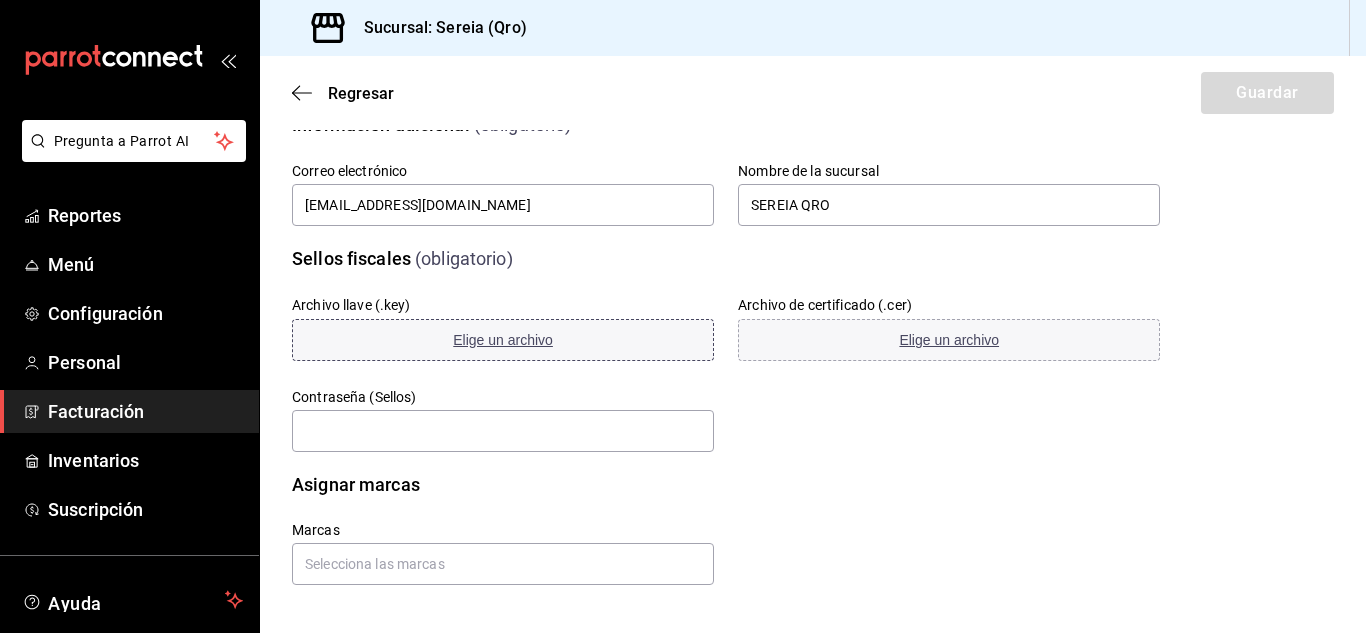 click on "Elige un archivo" at bounding box center [503, 340] 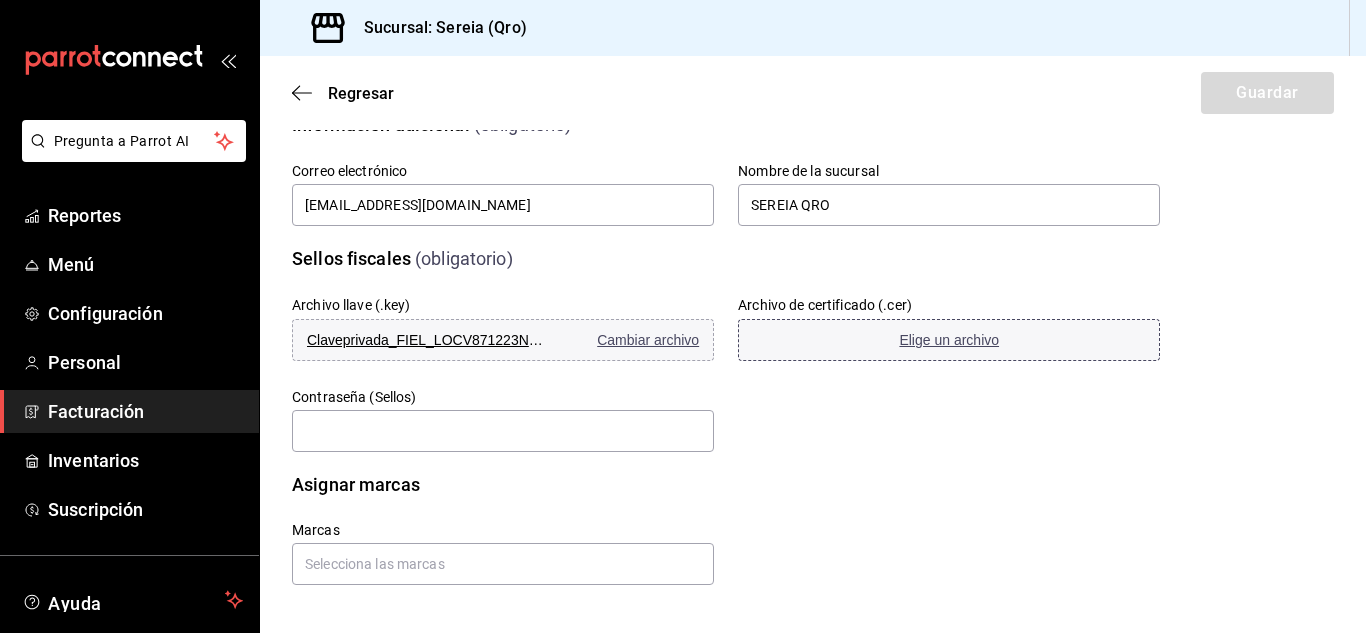 click on "Elige un archivo" at bounding box center [949, 340] 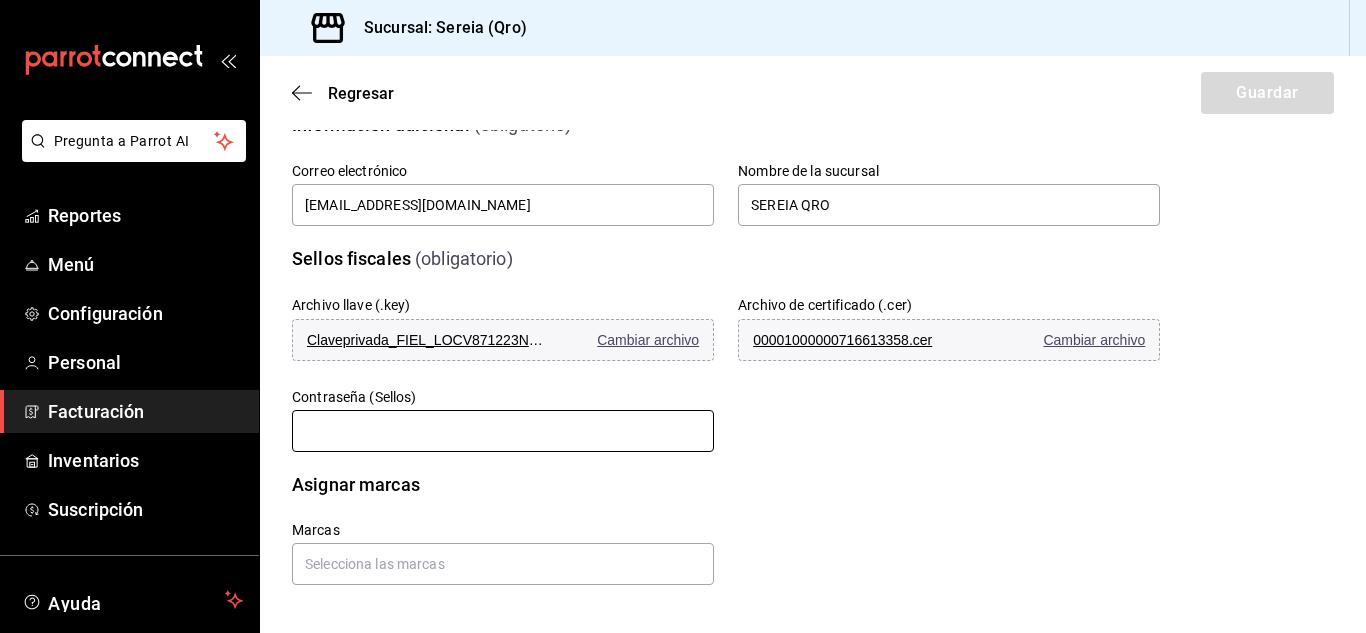 click at bounding box center (503, 431) 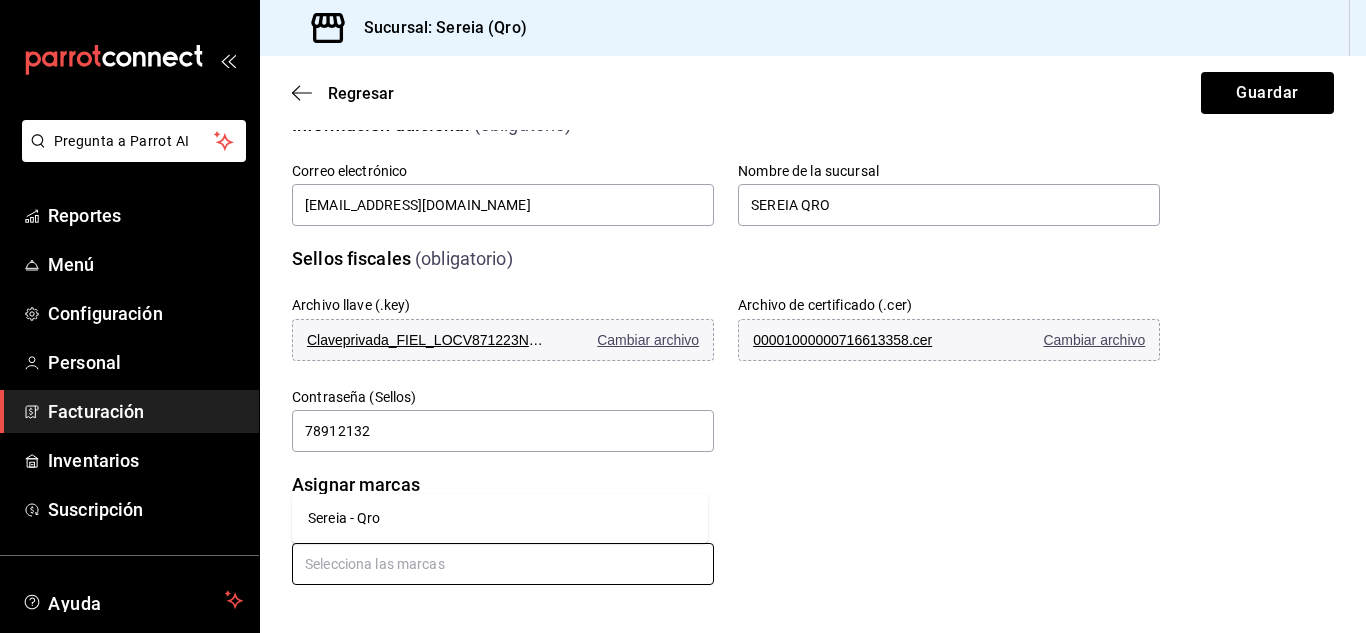 drag, startPoint x: 447, startPoint y: 572, endPoint x: 438, endPoint y: 567, distance: 10.29563 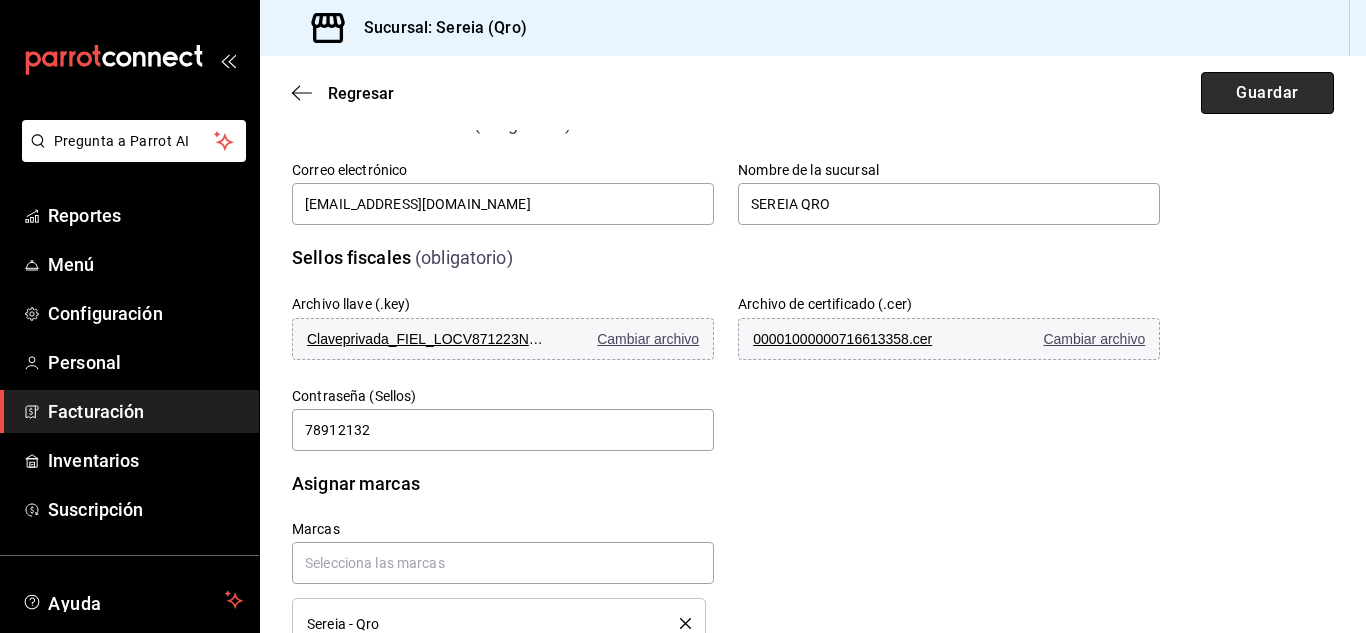 click on "Guardar" at bounding box center (1267, 93) 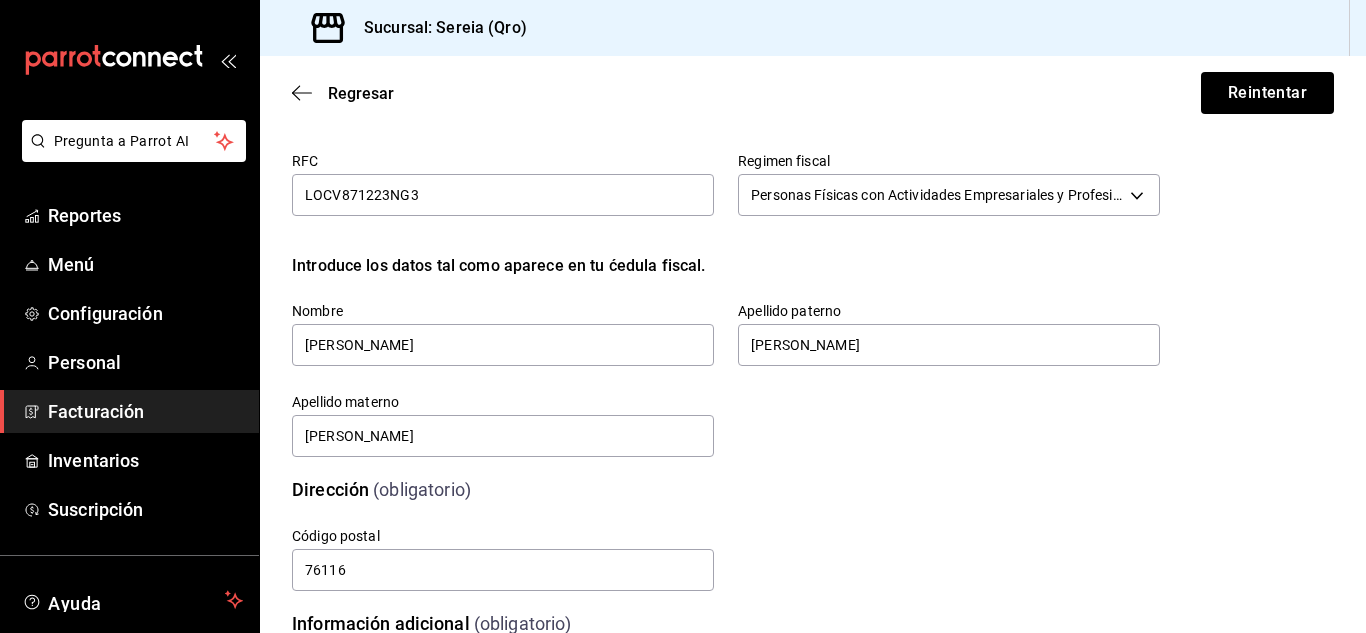 scroll, scrollTop: 0, scrollLeft: 0, axis: both 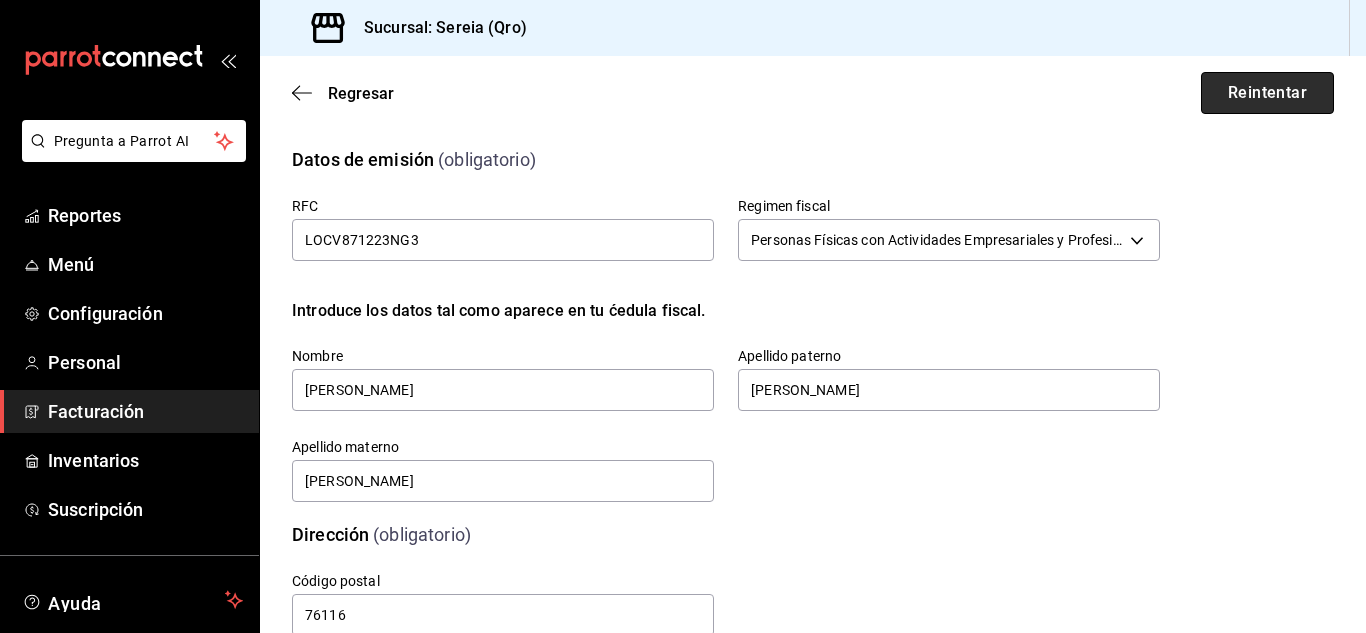 click on "Reintentar" at bounding box center [1267, 93] 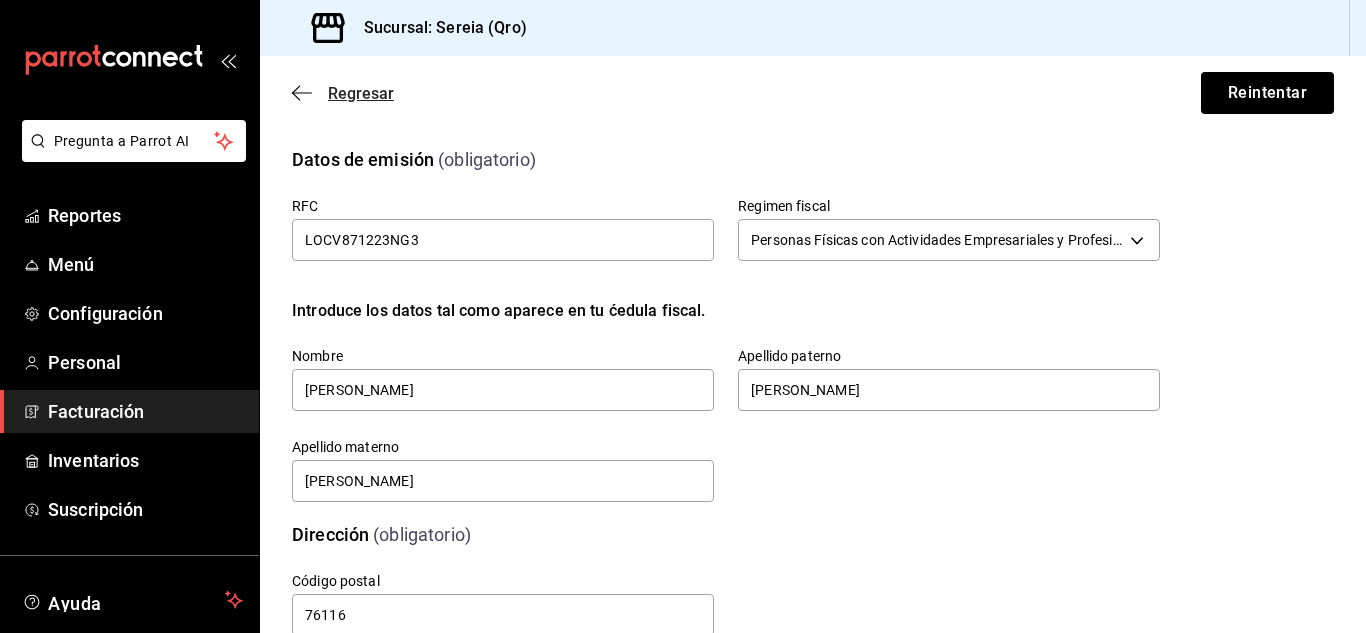 click 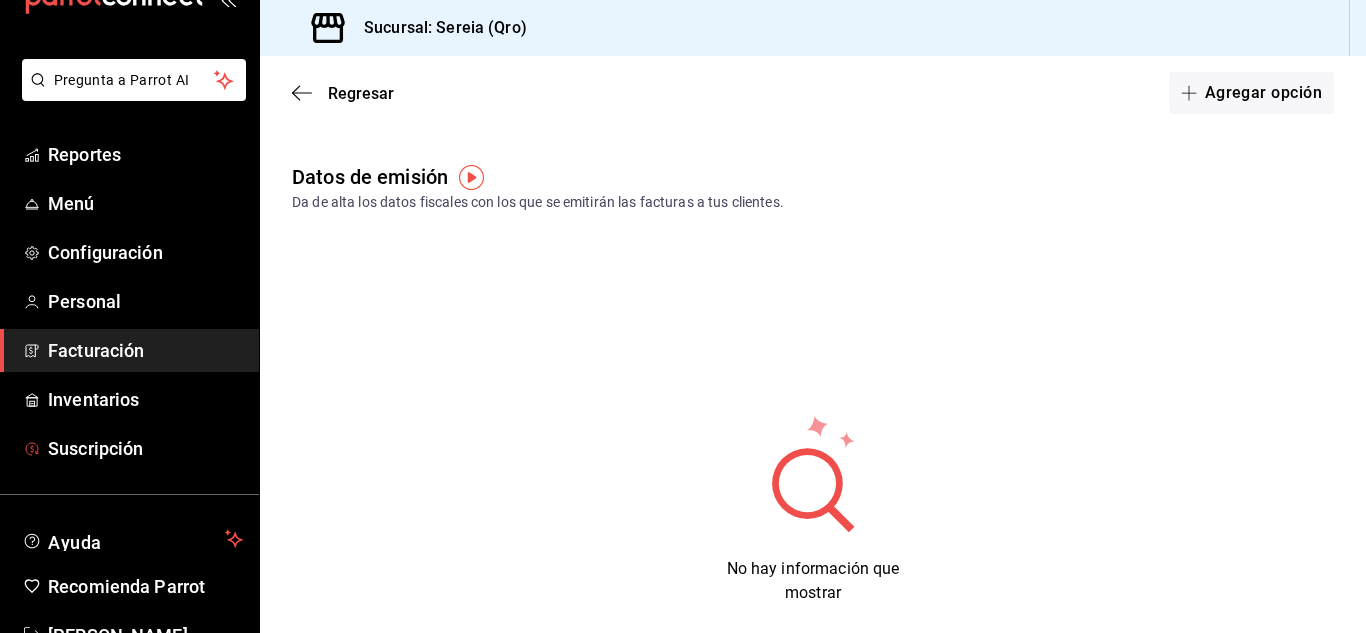 scroll, scrollTop: 0, scrollLeft: 0, axis: both 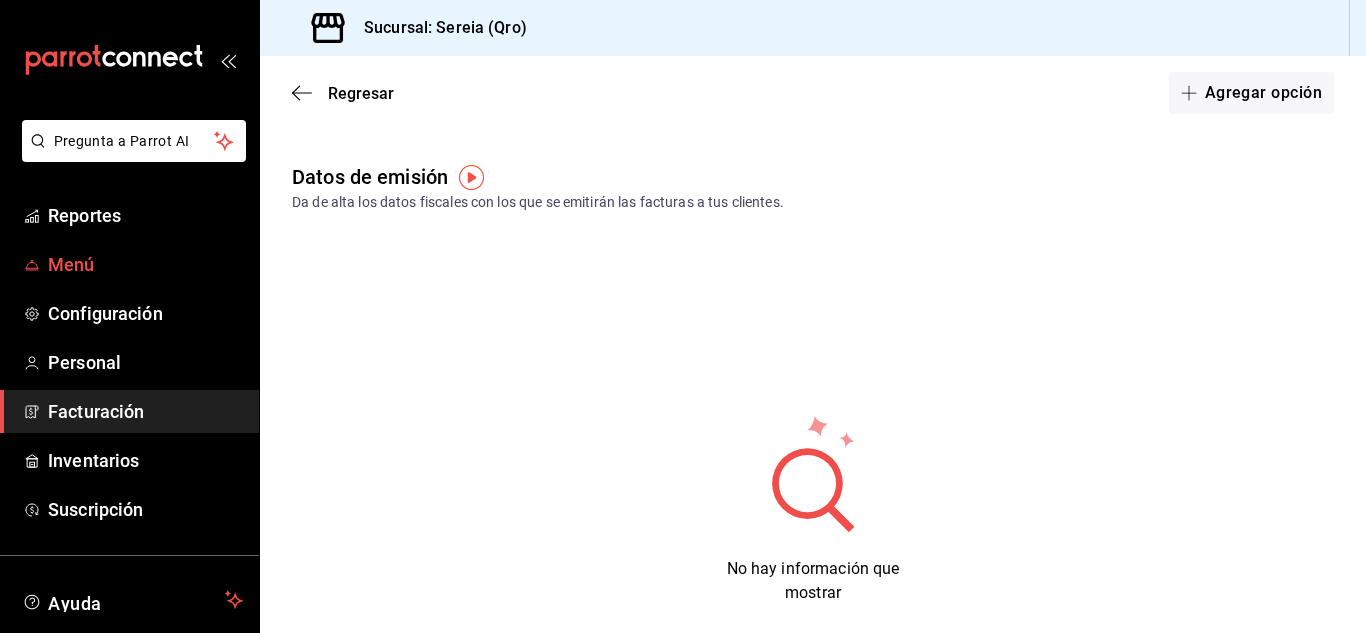 click on "Menú" at bounding box center [145, 264] 